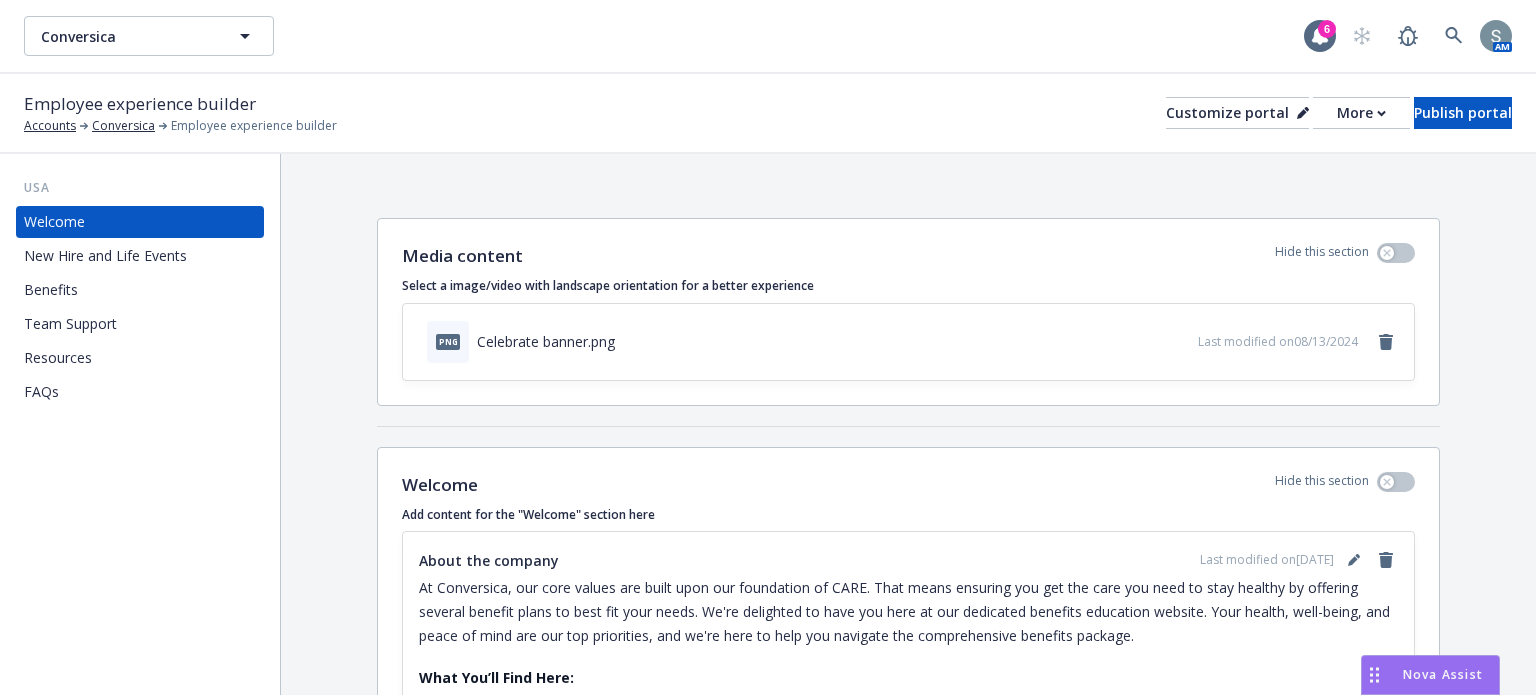 scroll, scrollTop: 0, scrollLeft: 0, axis: both 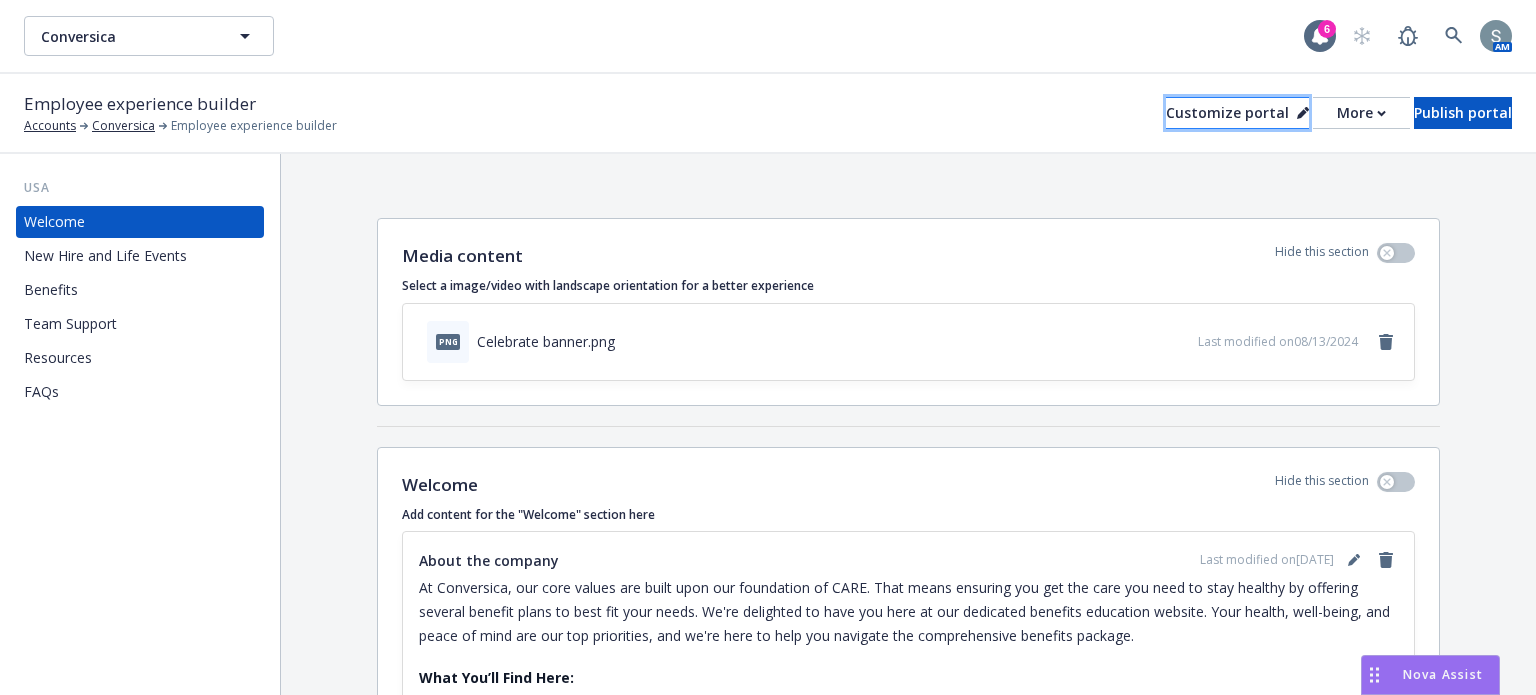 click on "Customize portal" at bounding box center (1237, 113) 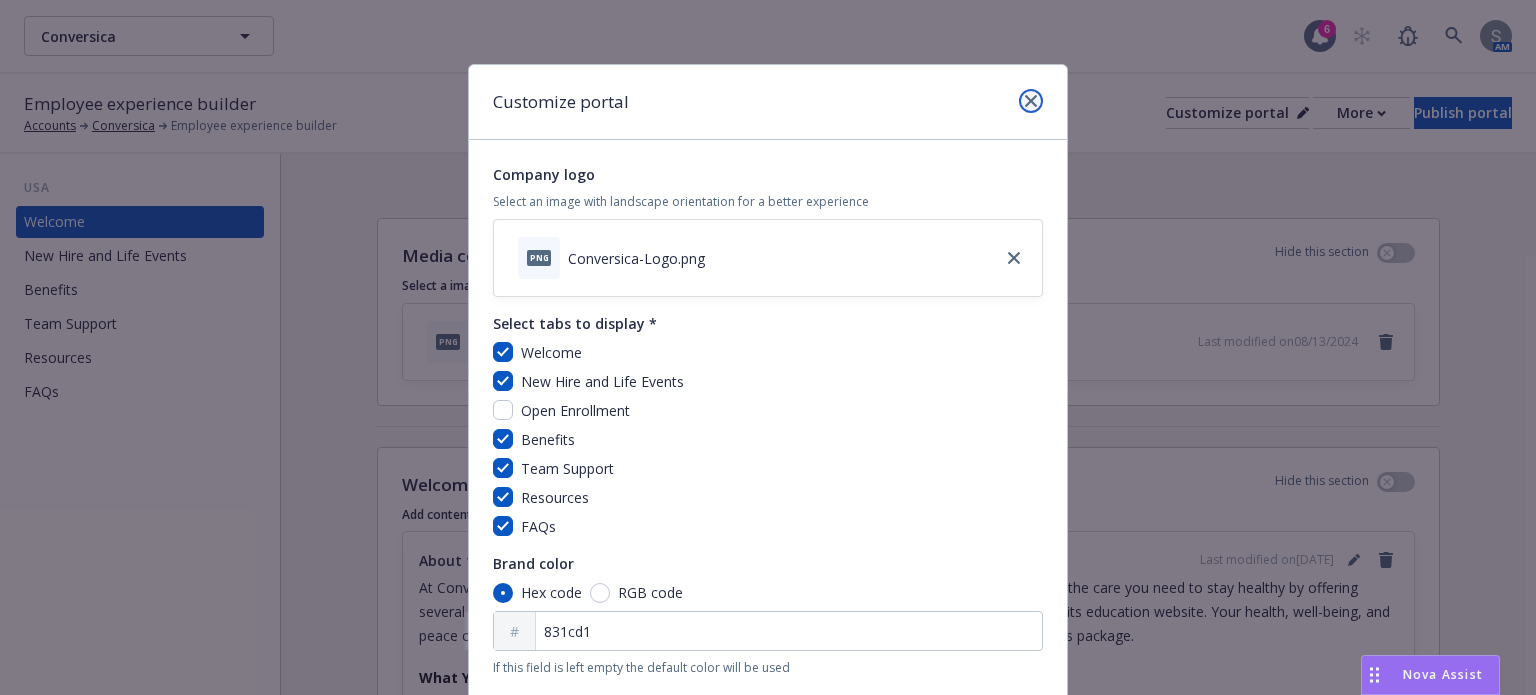 click 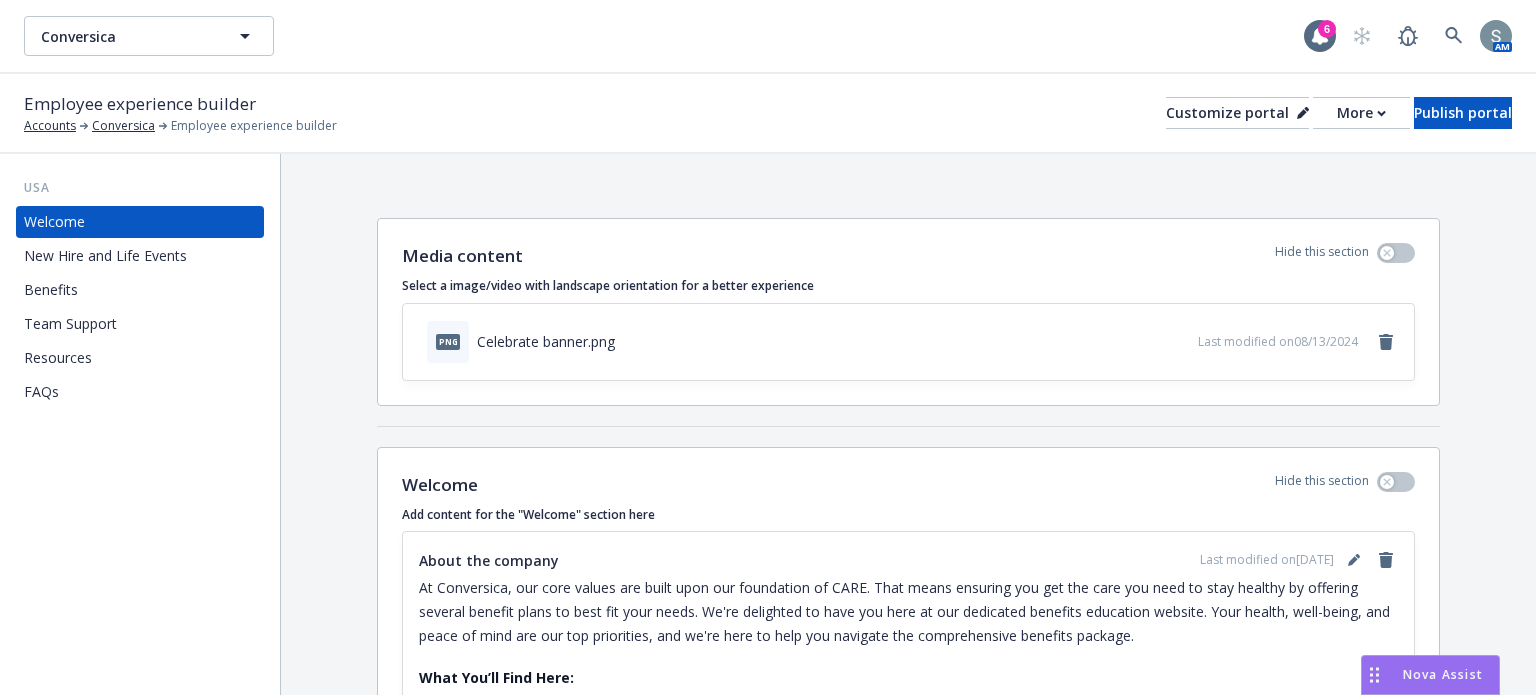 click on "Media content Hide this section Select a image/video with landscape orientation for a better experience  png Celebrate banner.png Last modified on  08/13/2024
To pick up a draggable item, press the space bar.
While dragging, use the arrow keys to move the item.
Press space again to drop the item in its new position, or press escape to cancel.
Welcome Hide this section Add content for the "Welcome" section here About the company Last modified on  10/20/2024 At Conversica, our core values are built upon our foundation of CARE. That means ensuring you get the care you need to stay healthy by offering several benefit plans to best fit your needs. We're delighted to have you here at our dedicated benefits education website. Your health, well-being, and peace of mind are our top priorities, and we're here to help you navigate the comprehensive benefits package.
What You’ll Find Here:
Understanding Your Benefits
Coverage Details
Finding a Provider
Filing Claims
Glossary of Terms" at bounding box center (908, 704) 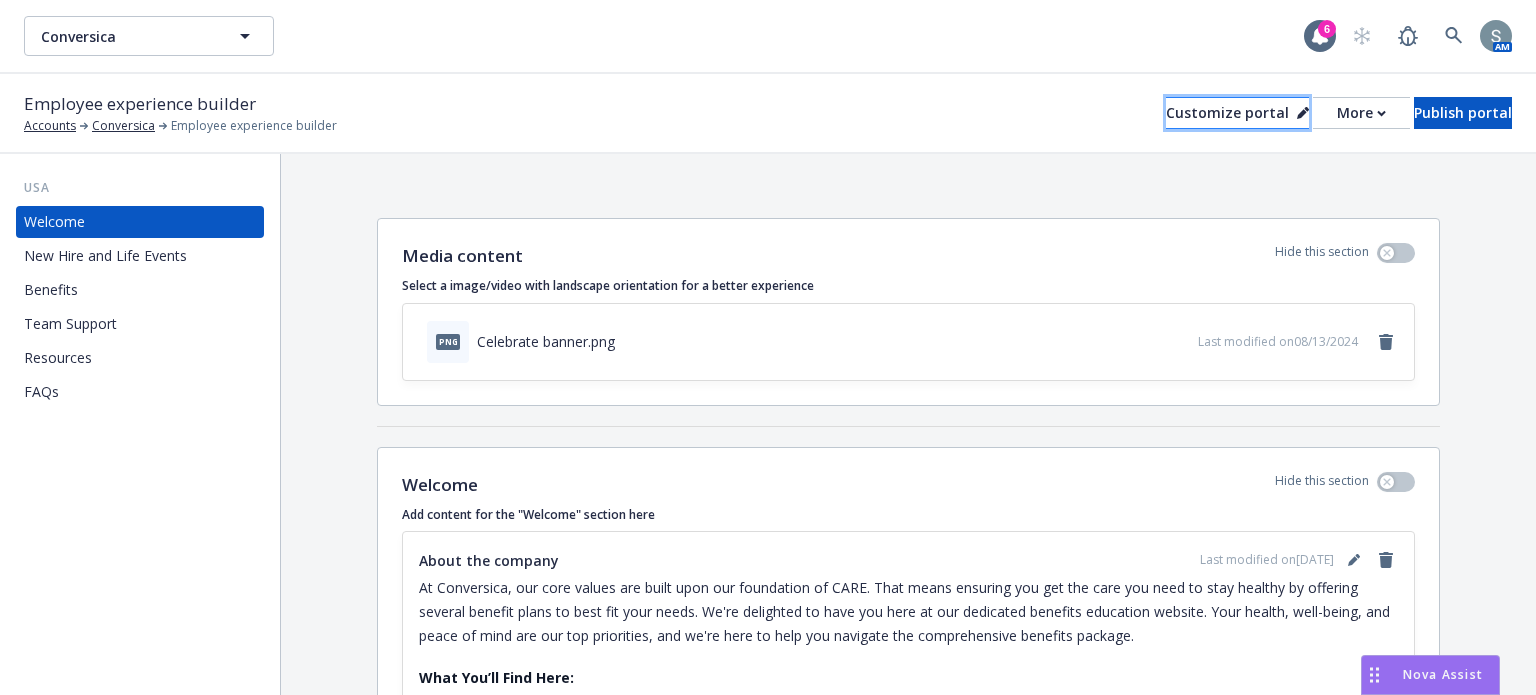 click on "Customize portal" at bounding box center [1237, 113] 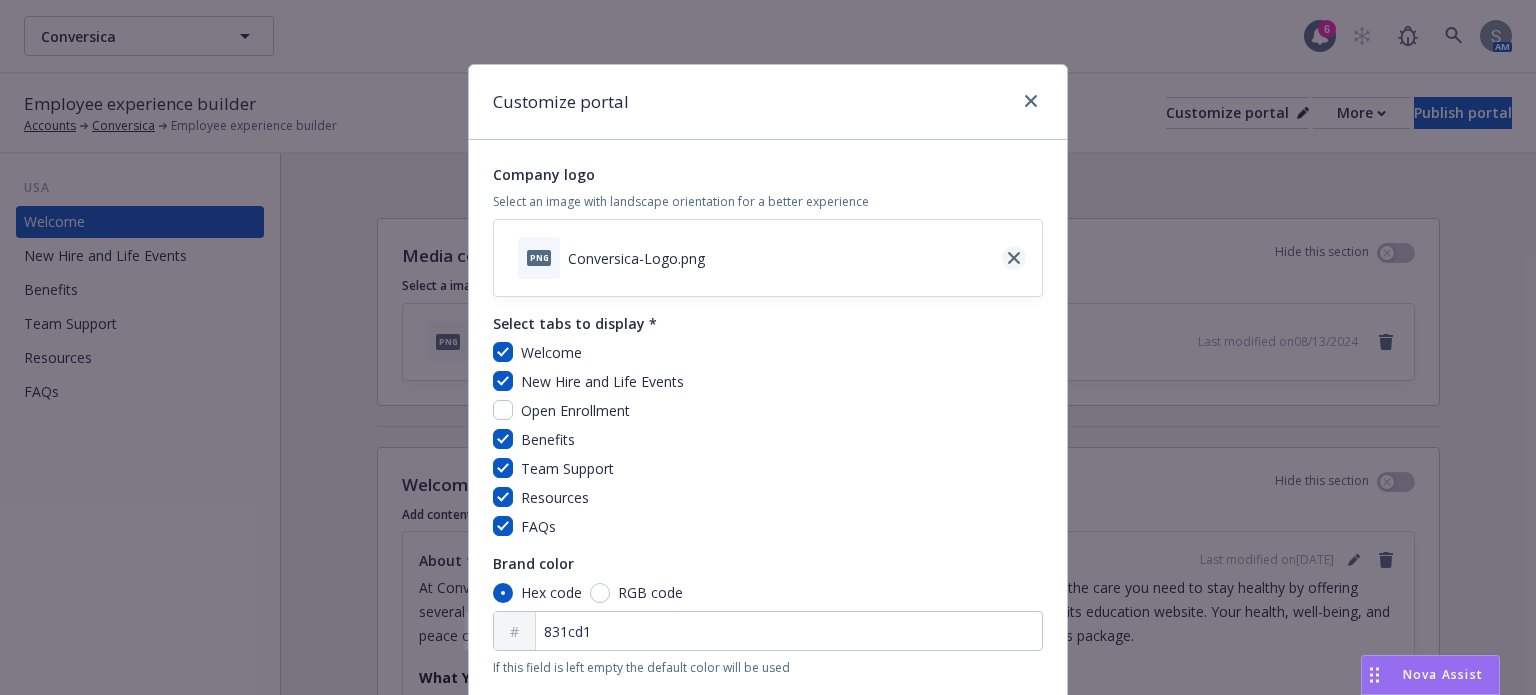 click 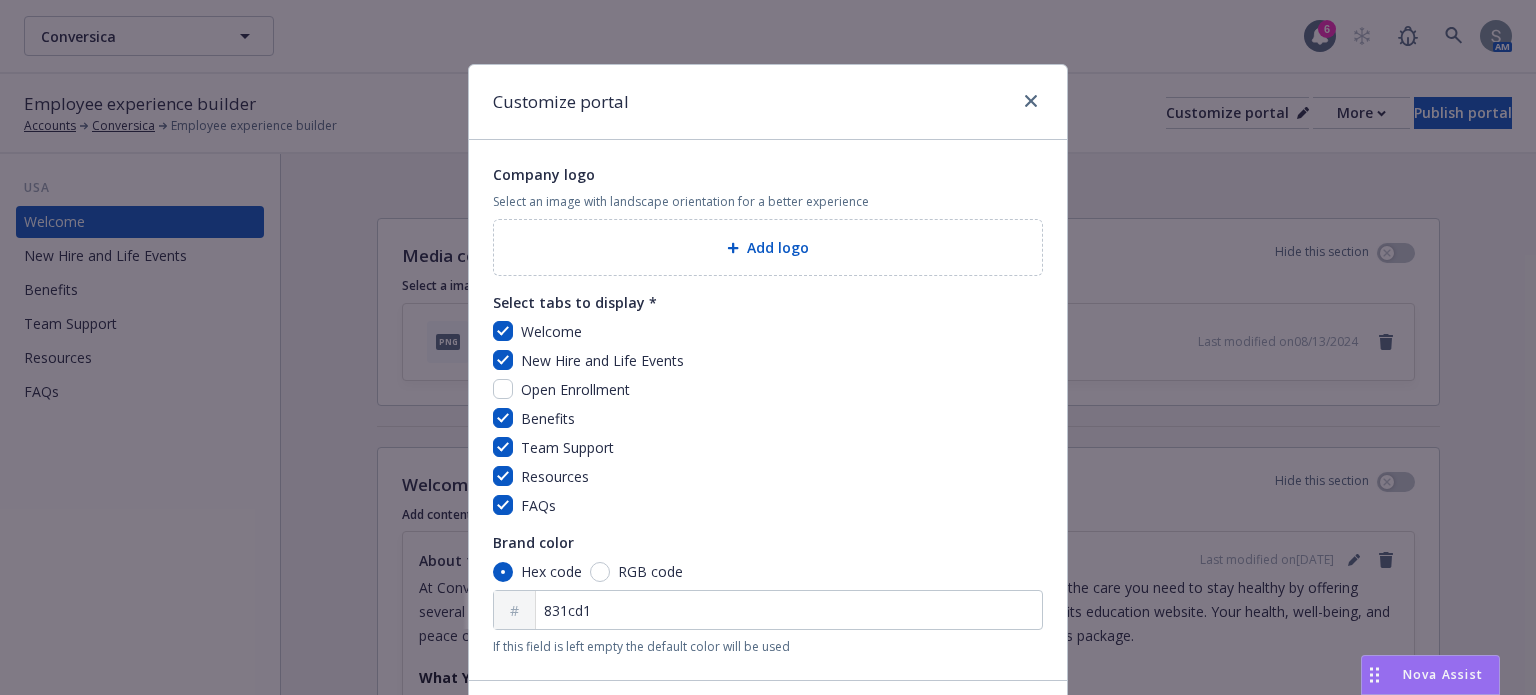 click on "Add logo" at bounding box center (768, 247) 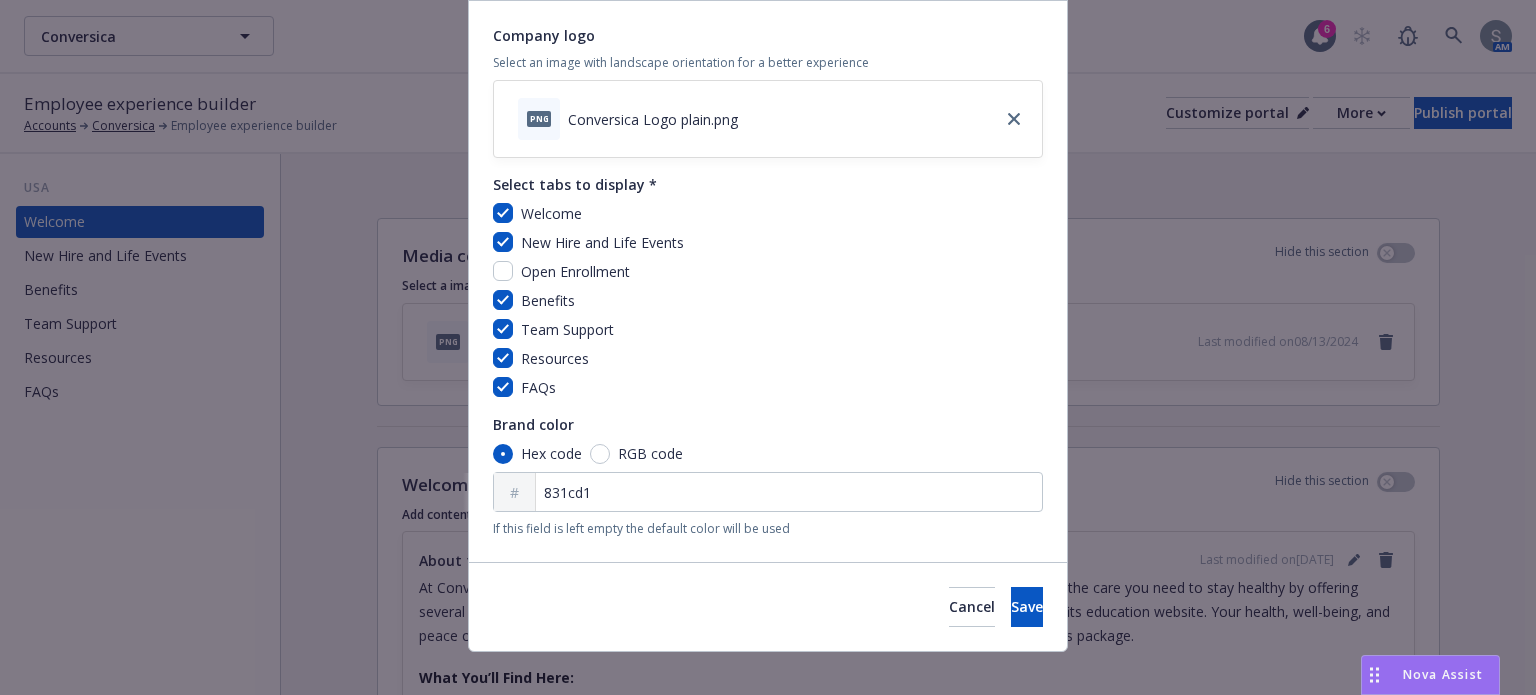 scroll, scrollTop: 159, scrollLeft: 0, axis: vertical 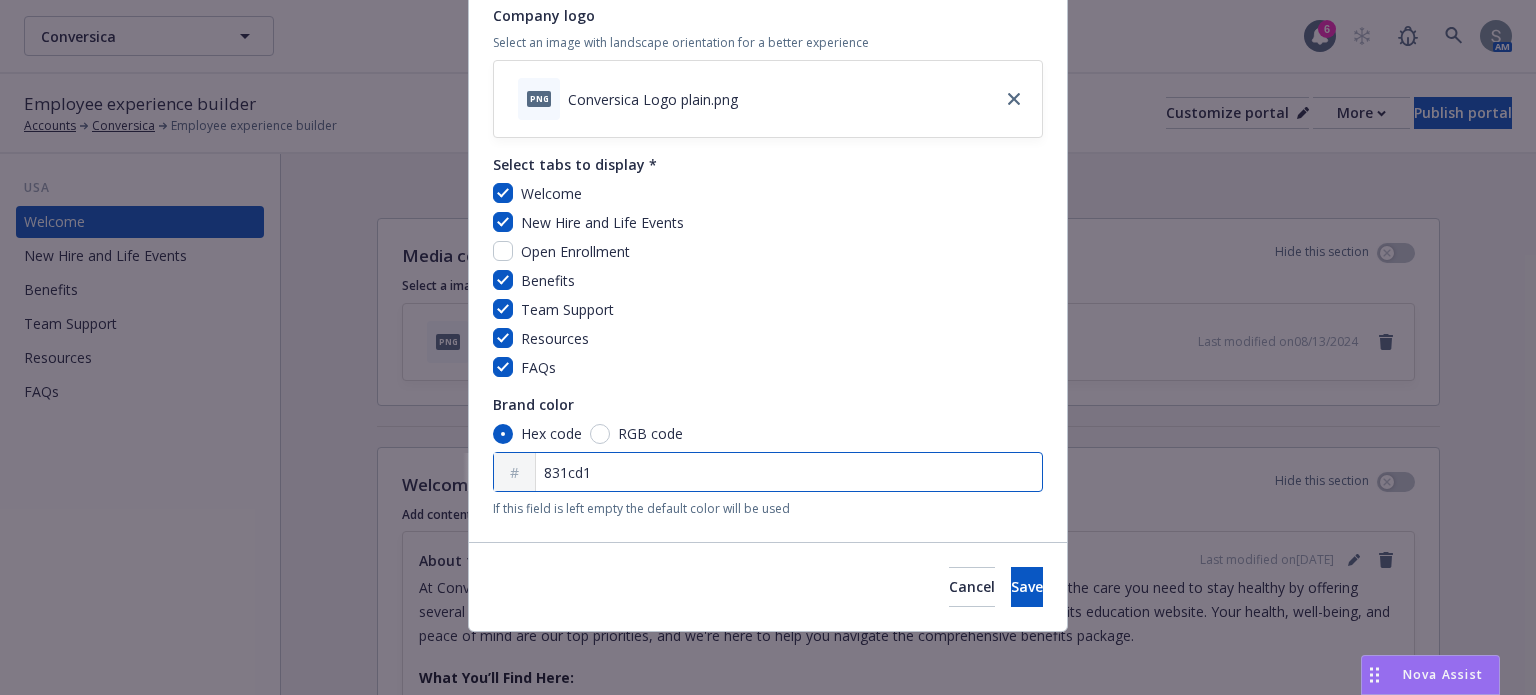 drag, startPoint x: 592, startPoint y: 469, endPoint x: 532, endPoint y: 472, distance: 60.074955 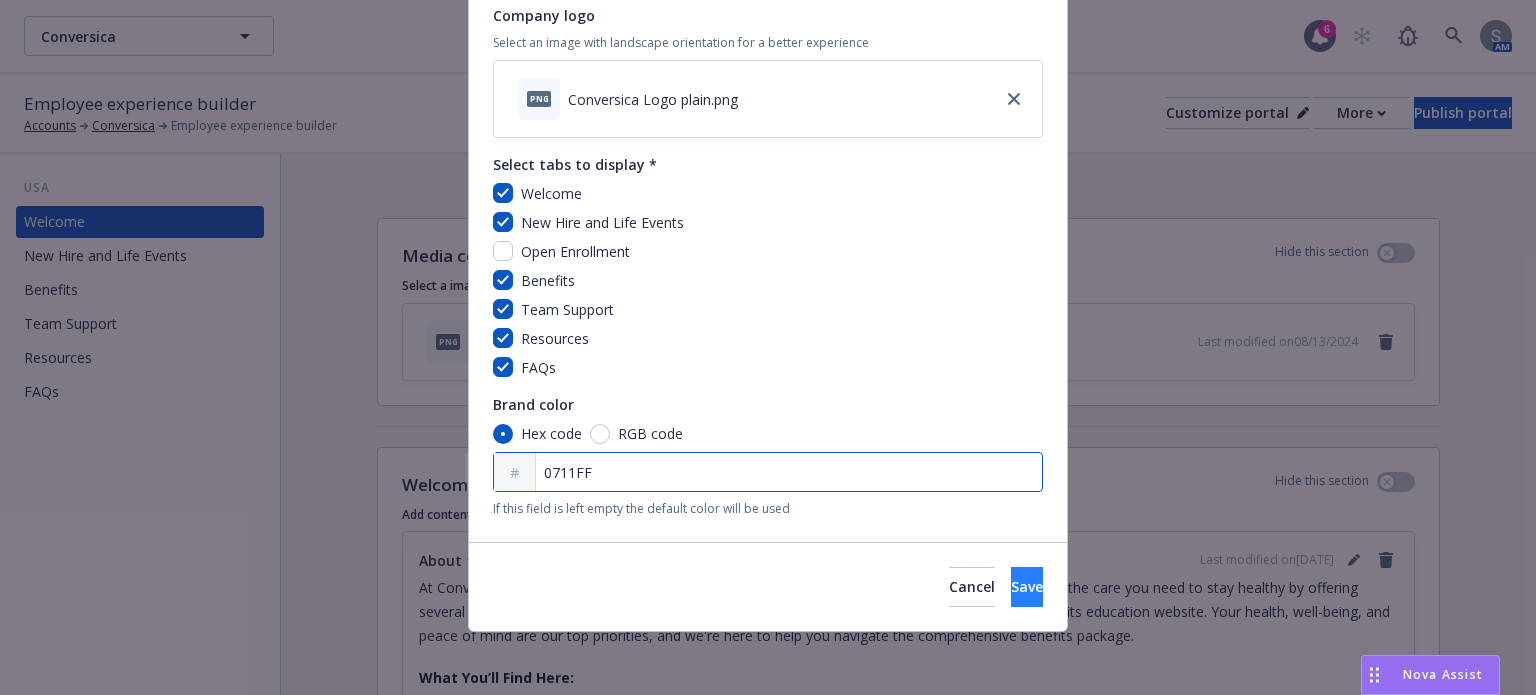 type on "0711FF" 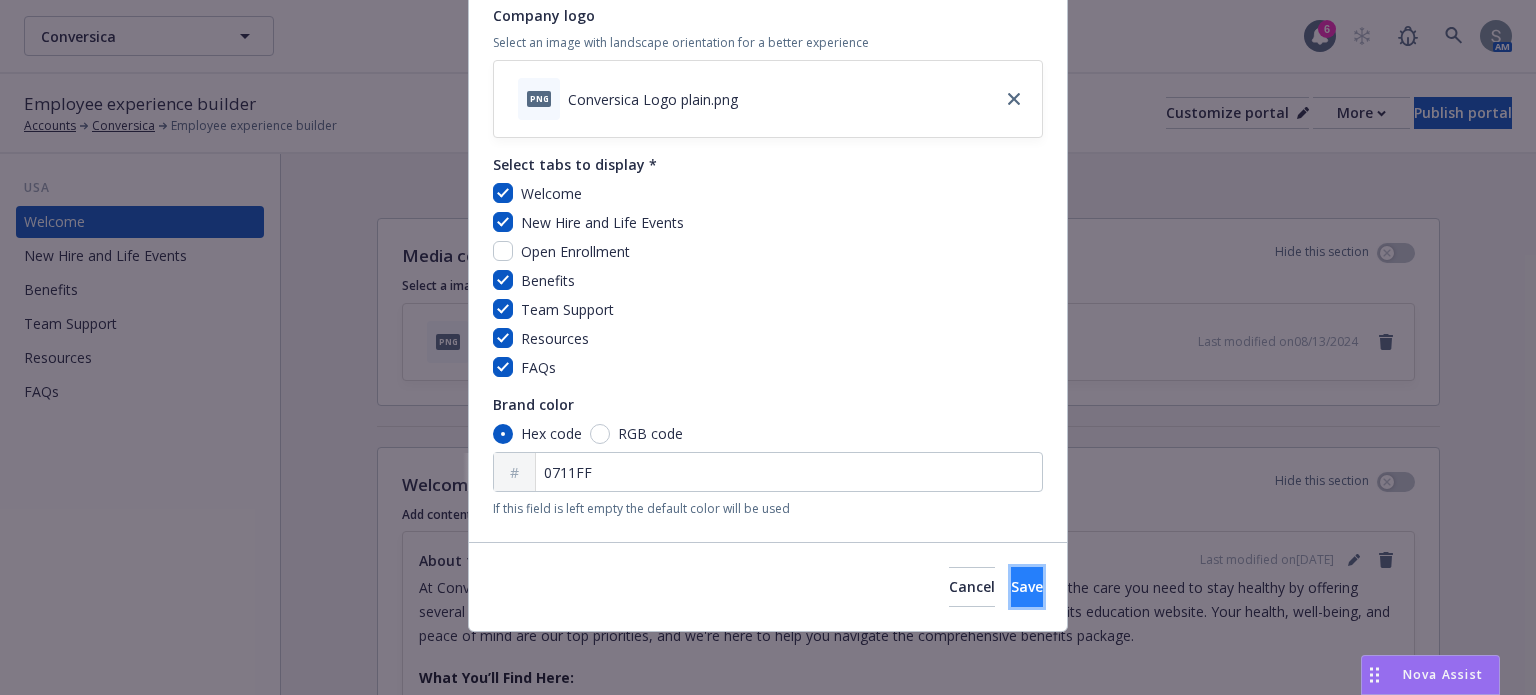 click on "Save" at bounding box center (1027, 587) 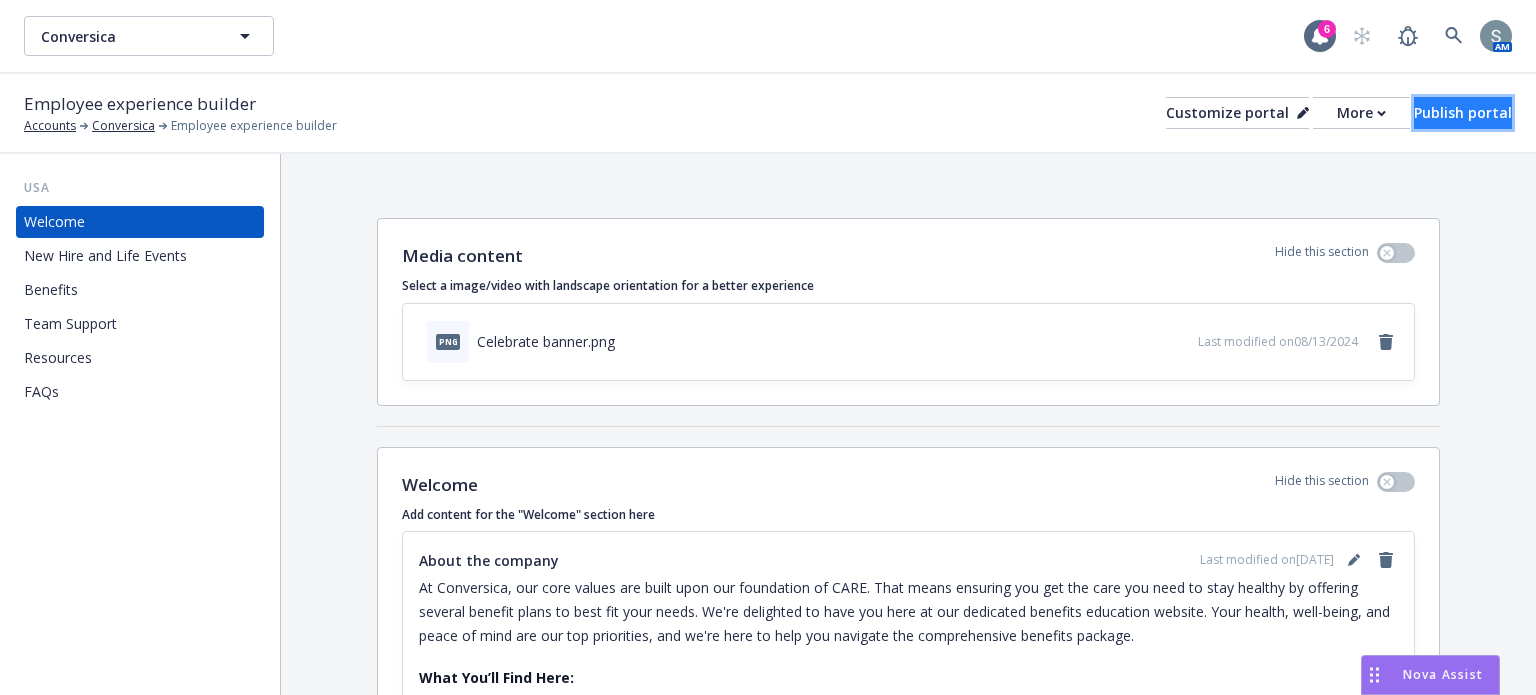 click on "Publish portal" at bounding box center (1463, 113) 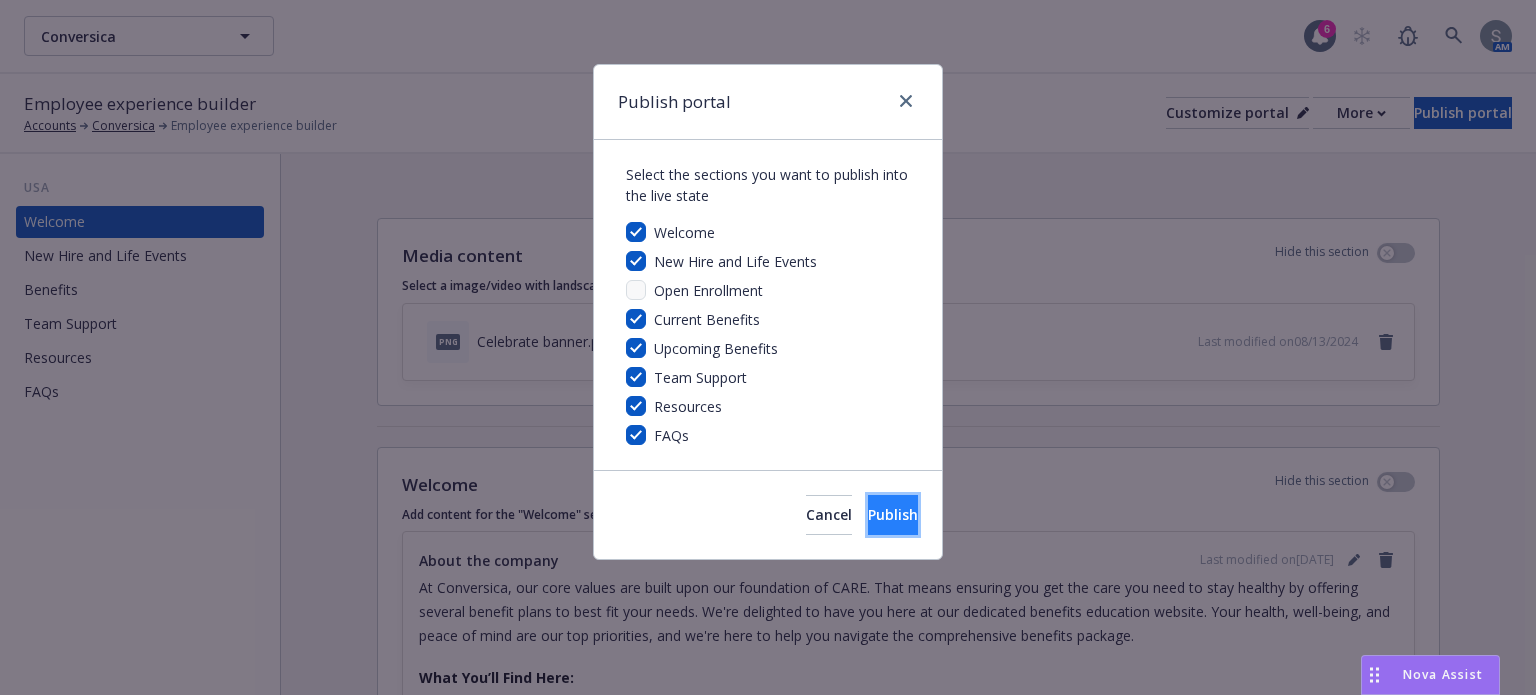 click on "Publish" at bounding box center (893, 514) 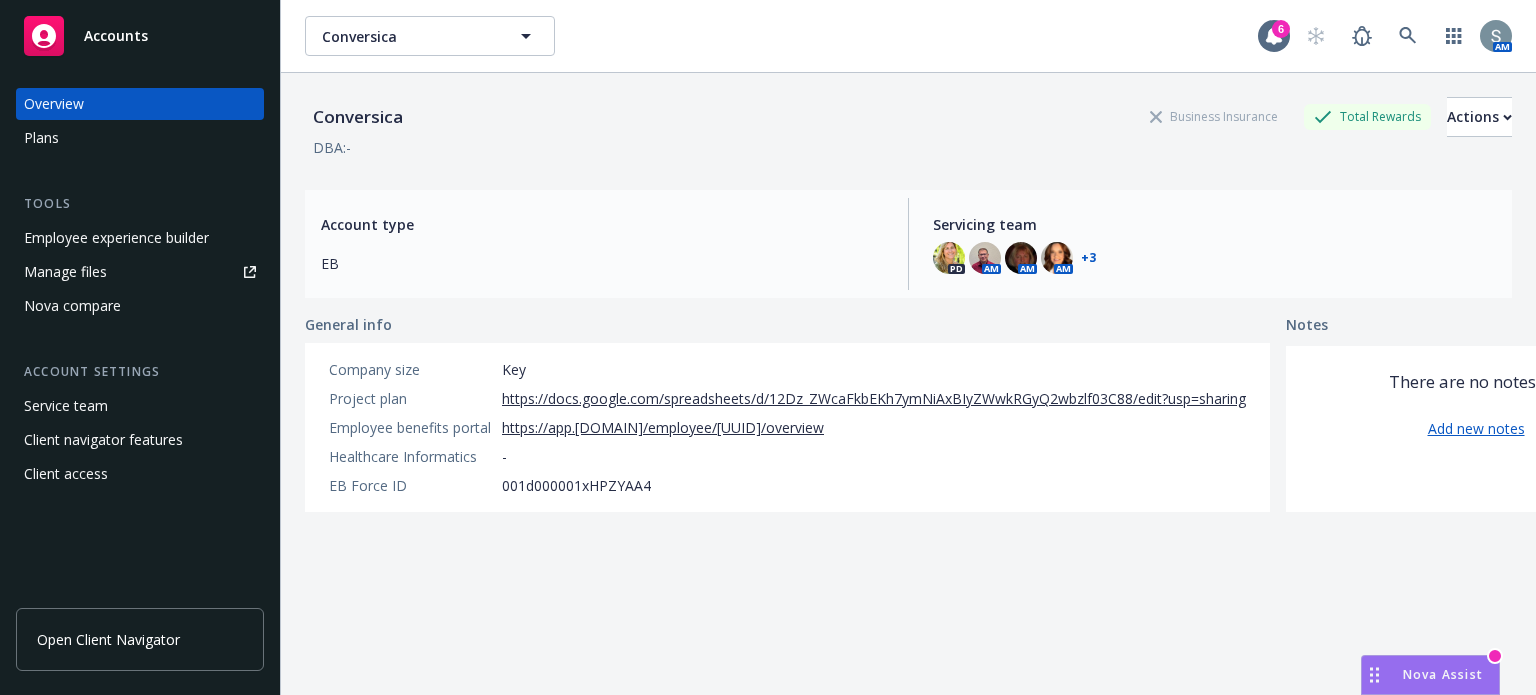 scroll, scrollTop: 0, scrollLeft: 0, axis: both 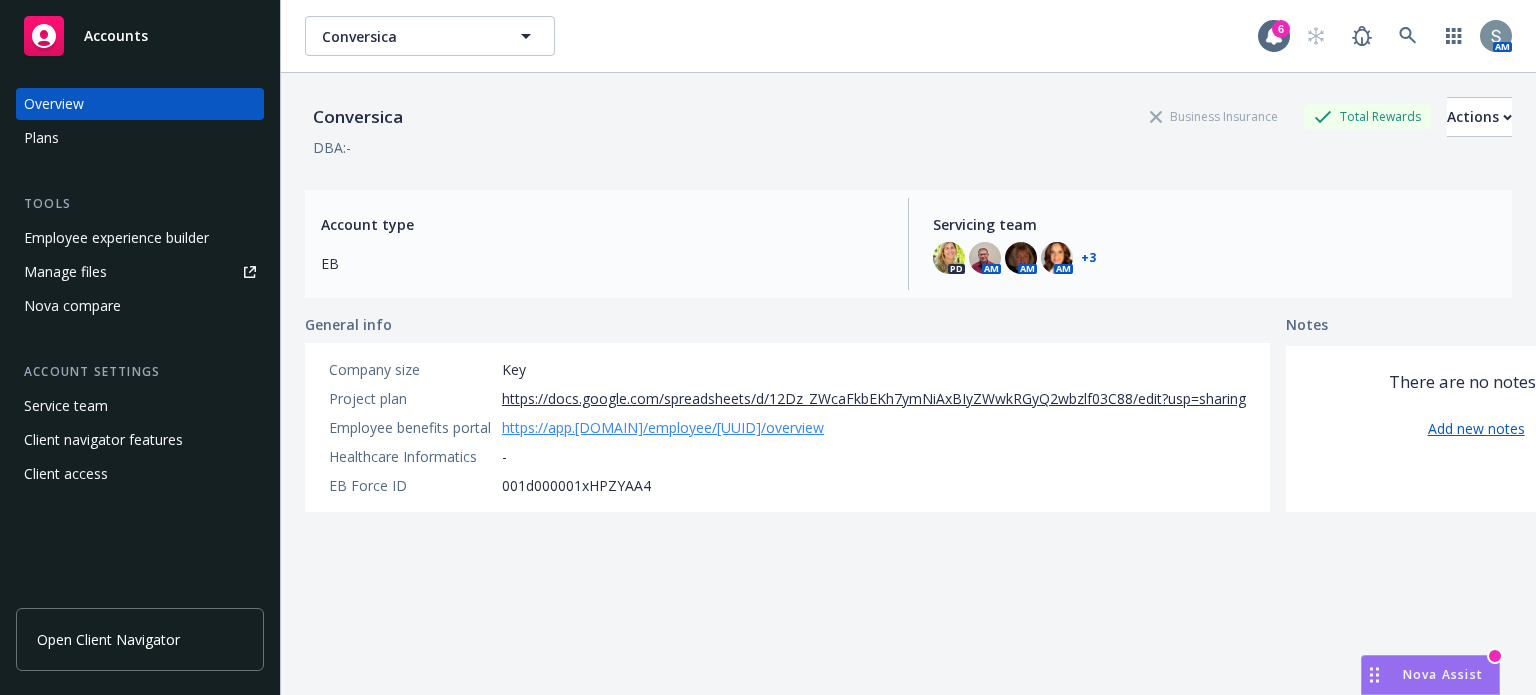 click on "https://app.newfront.com/employee/d2b9d3a2-6067-40f6-a88c-2be99baeb5e0/overview" at bounding box center (663, 427) 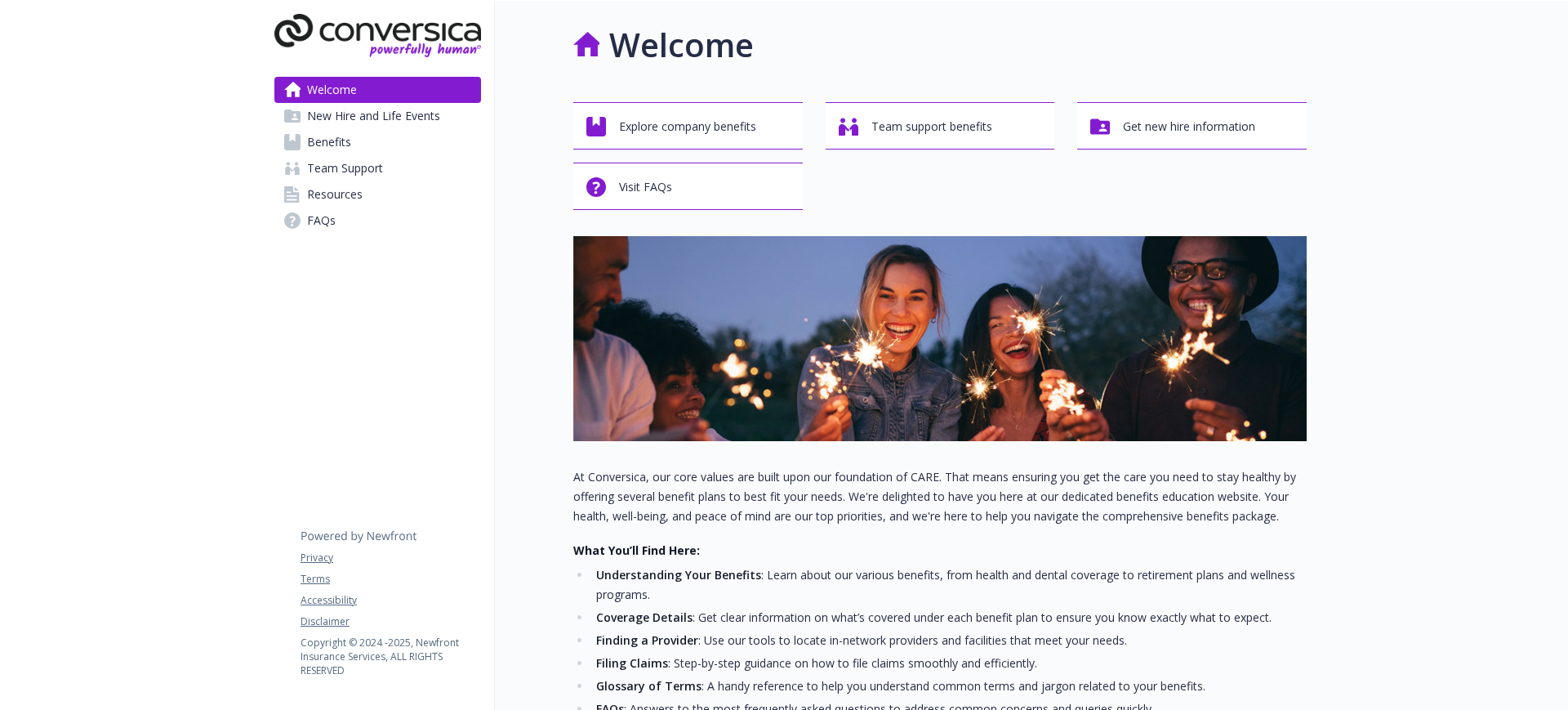 scroll, scrollTop: 0, scrollLeft: 0, axis: both 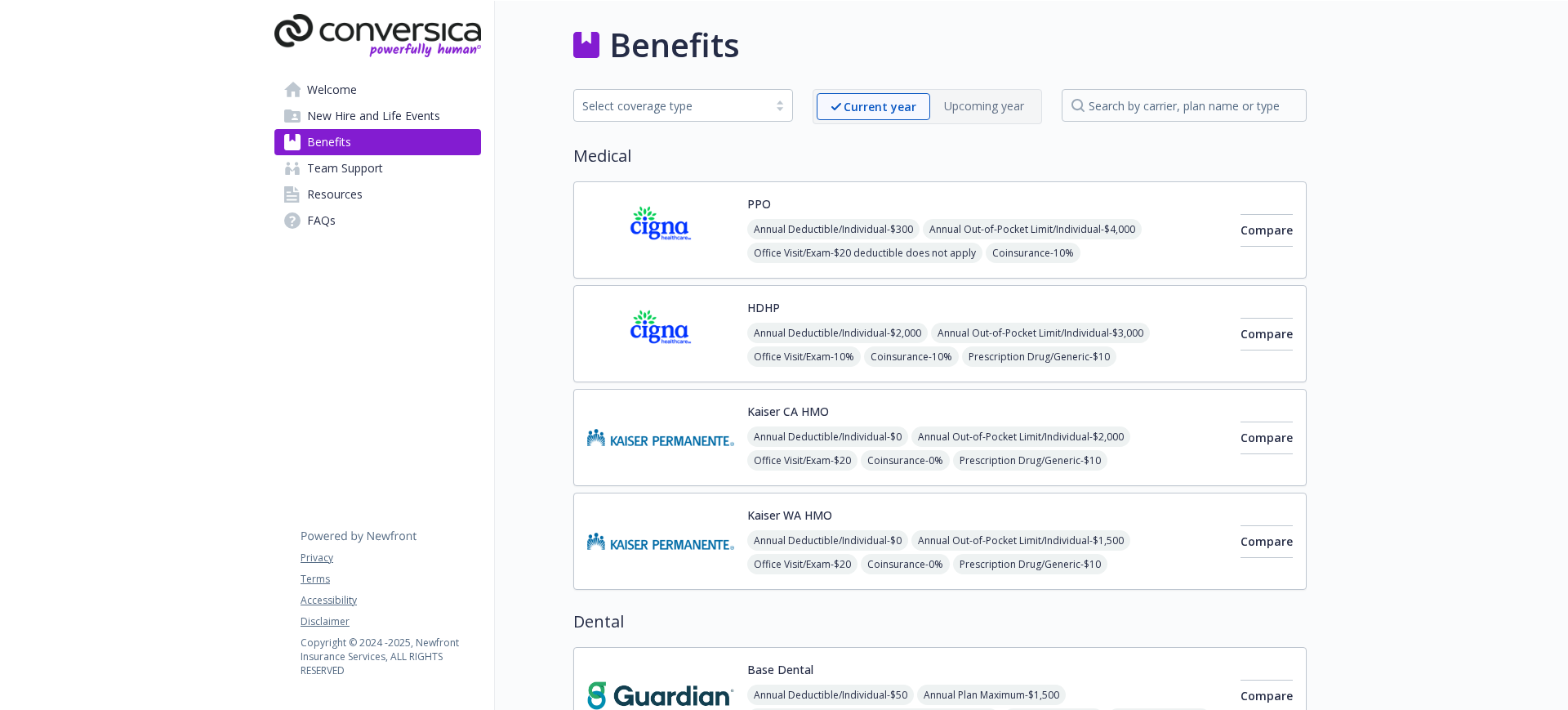 click at bounding box center [661, 437] 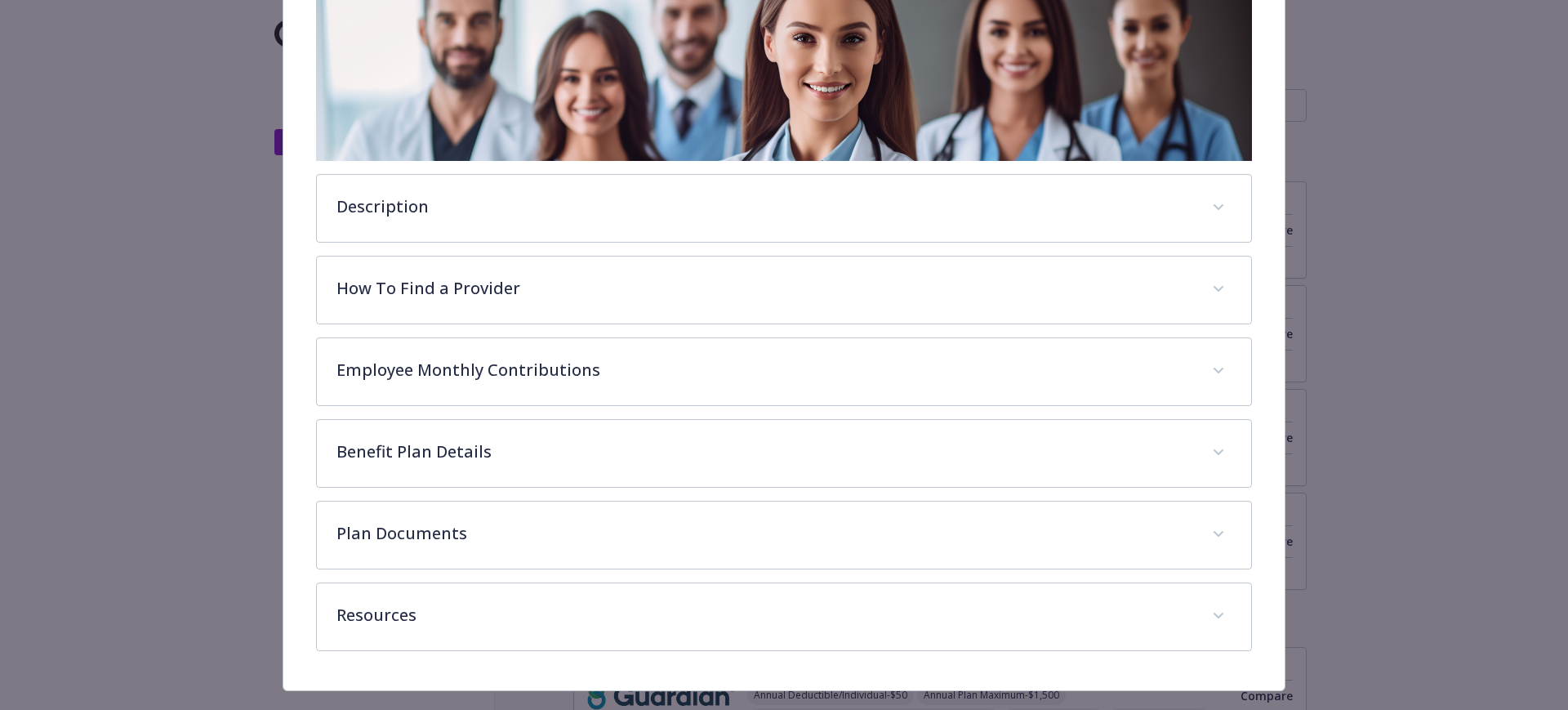 scroll, scrollTop: 341, scrollLeft: 0, axis: vertical 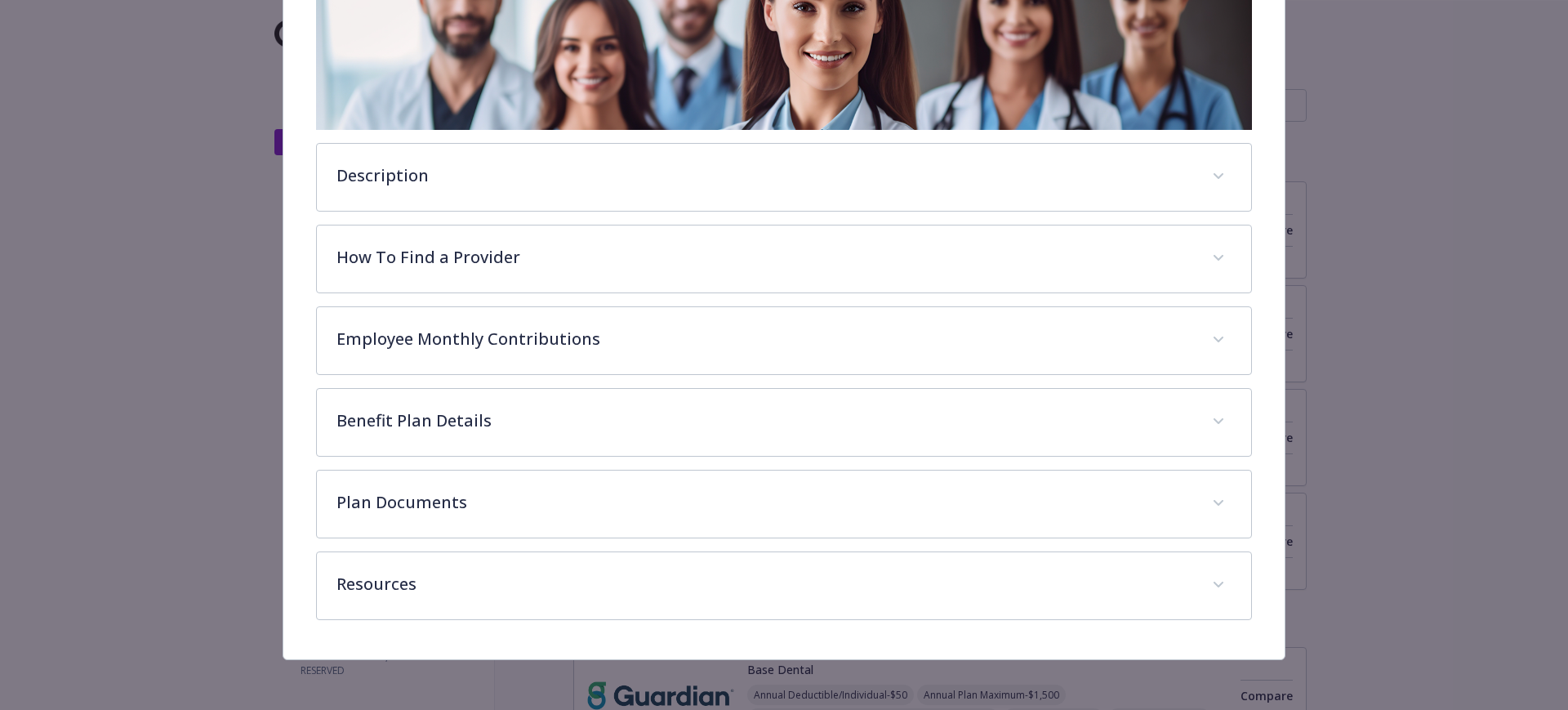 click on "Description Kaiser Permanente's Health Maintenance Organization (HMO) is a health insurance plan that offers a range of services, including:
Primary care physician: You choose a Kaiser Permanente doctor as your primary care physician (PCP).
Coverage: Services are only covered when authorized by your PCP.
Emergency care: You're covered for emergency and urgent care anywhere in the world while traveling.
Preventive care: Preventive care services, like mammograms, blood pressure screenings, and cholesterol tests, are offered at little or no cost.
Prescription coverage: Brand-name and generic drugs are covered.
Online features: You can manage most of your care online.
Out-of-pocket maximum: There is a limit to how much you'll spend on most services each year.
No referrals: You don't need a referral for certain specialties, like optometry and obstetrics/gynecology." at bounding box center [784, 177] 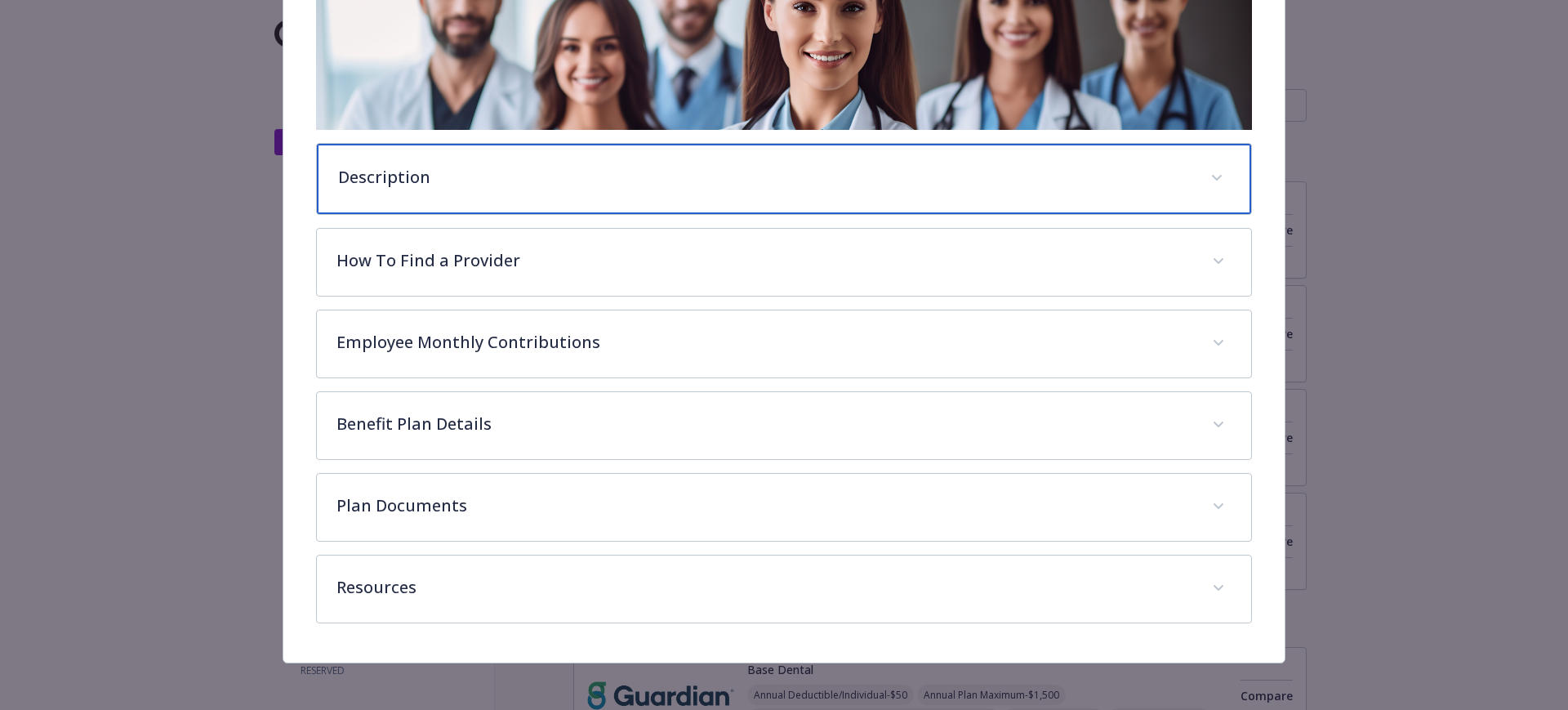 click on "Description" at bounding box center (784, 179) 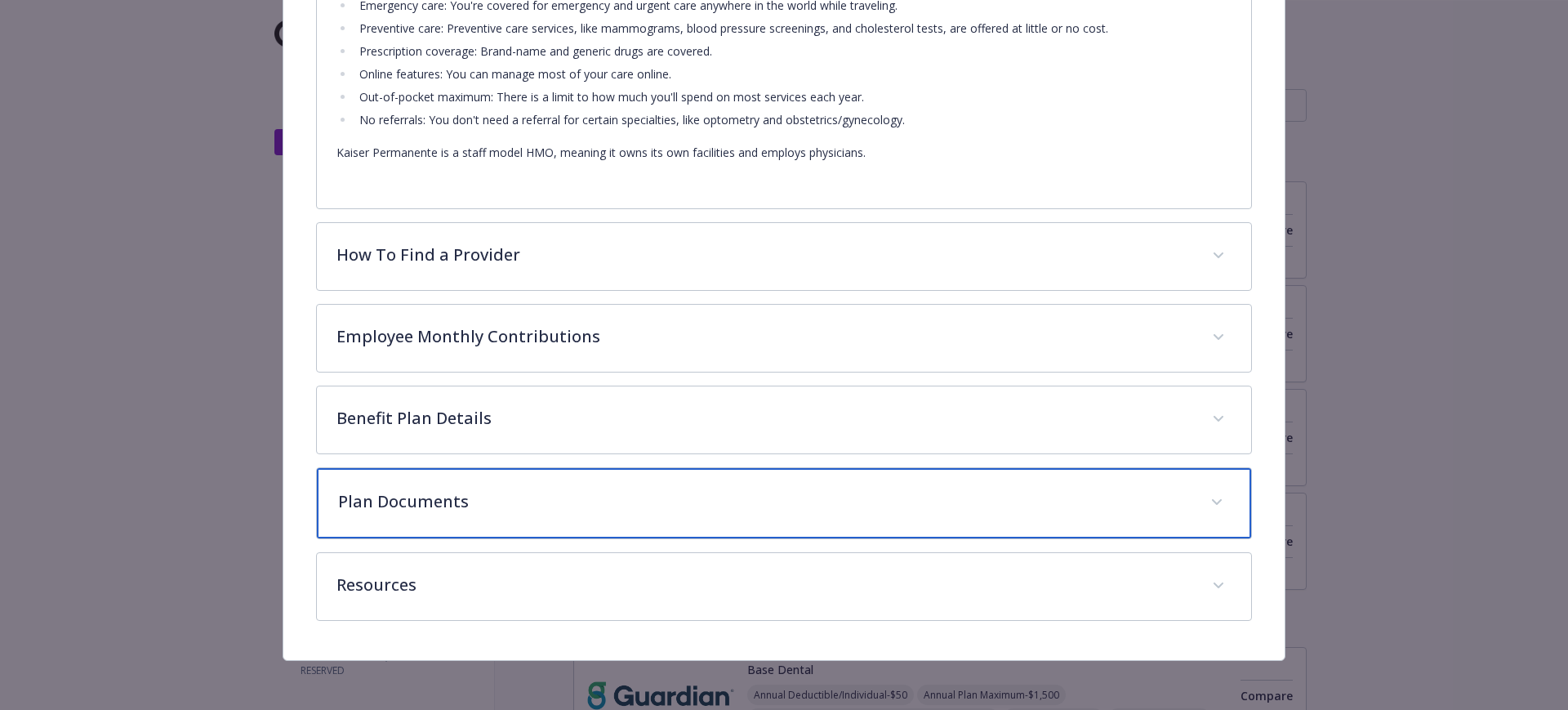 click on "Plan Documents" at bounding box center (764, 502) 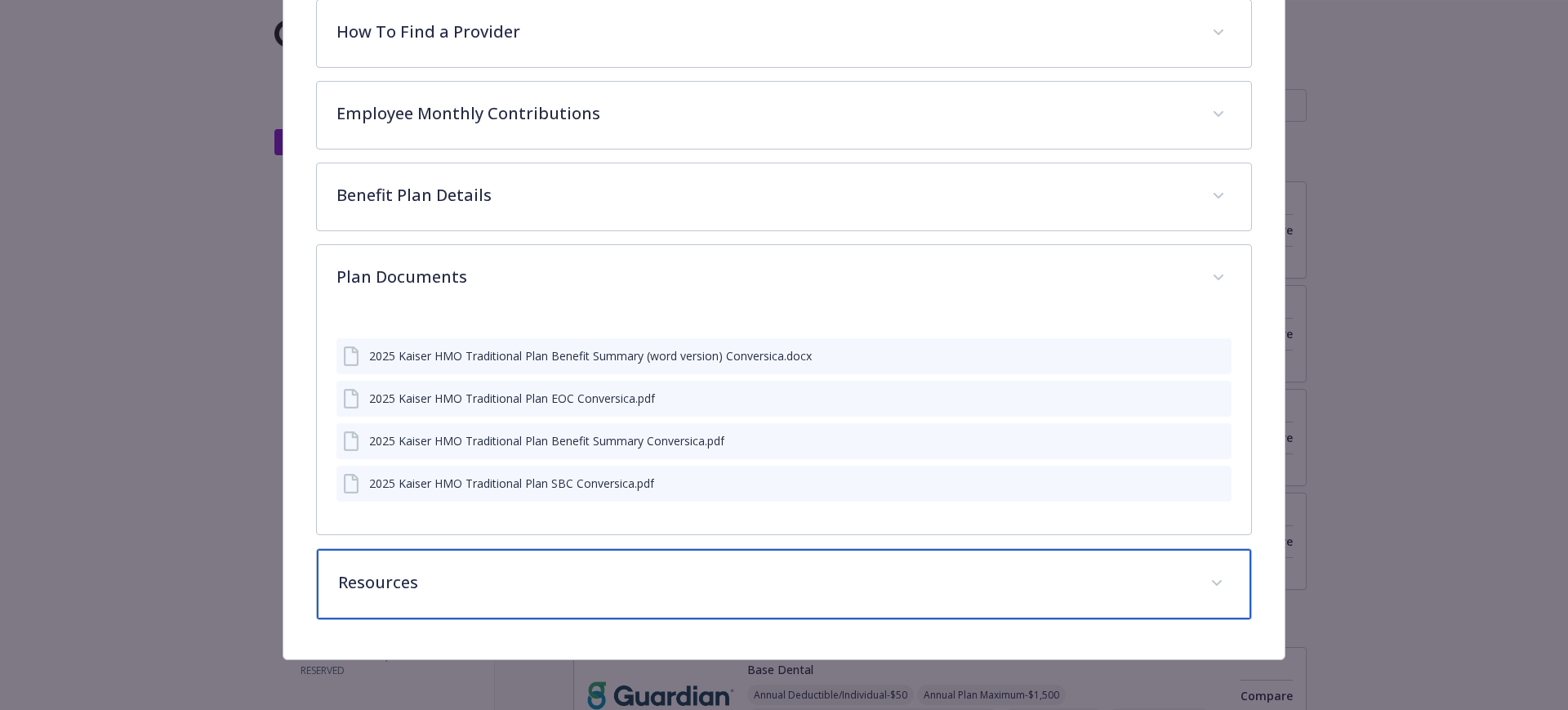 click on "Resources" at bounding box center (784, 584) 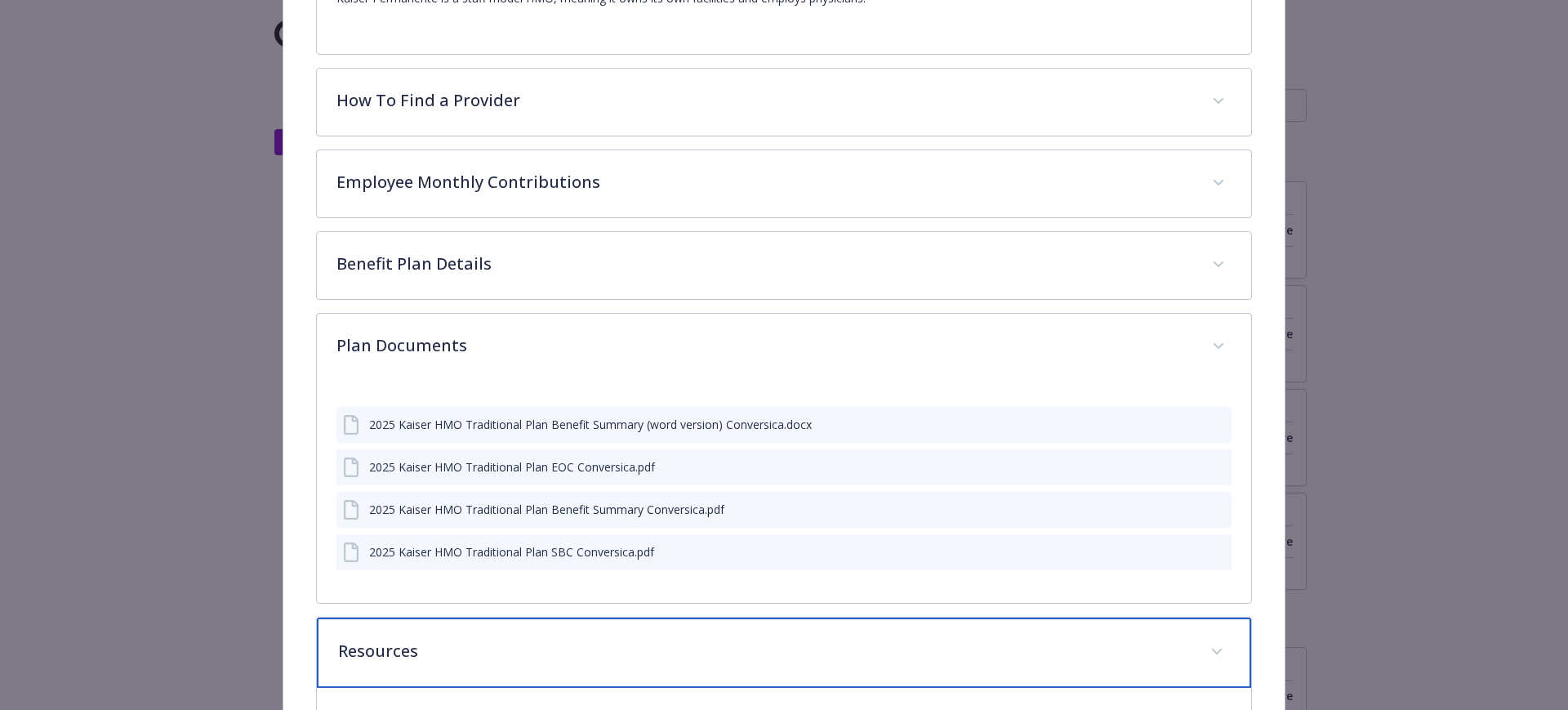 scroll, scrollTop: 666, scrollLeft: 0, axis: vertical 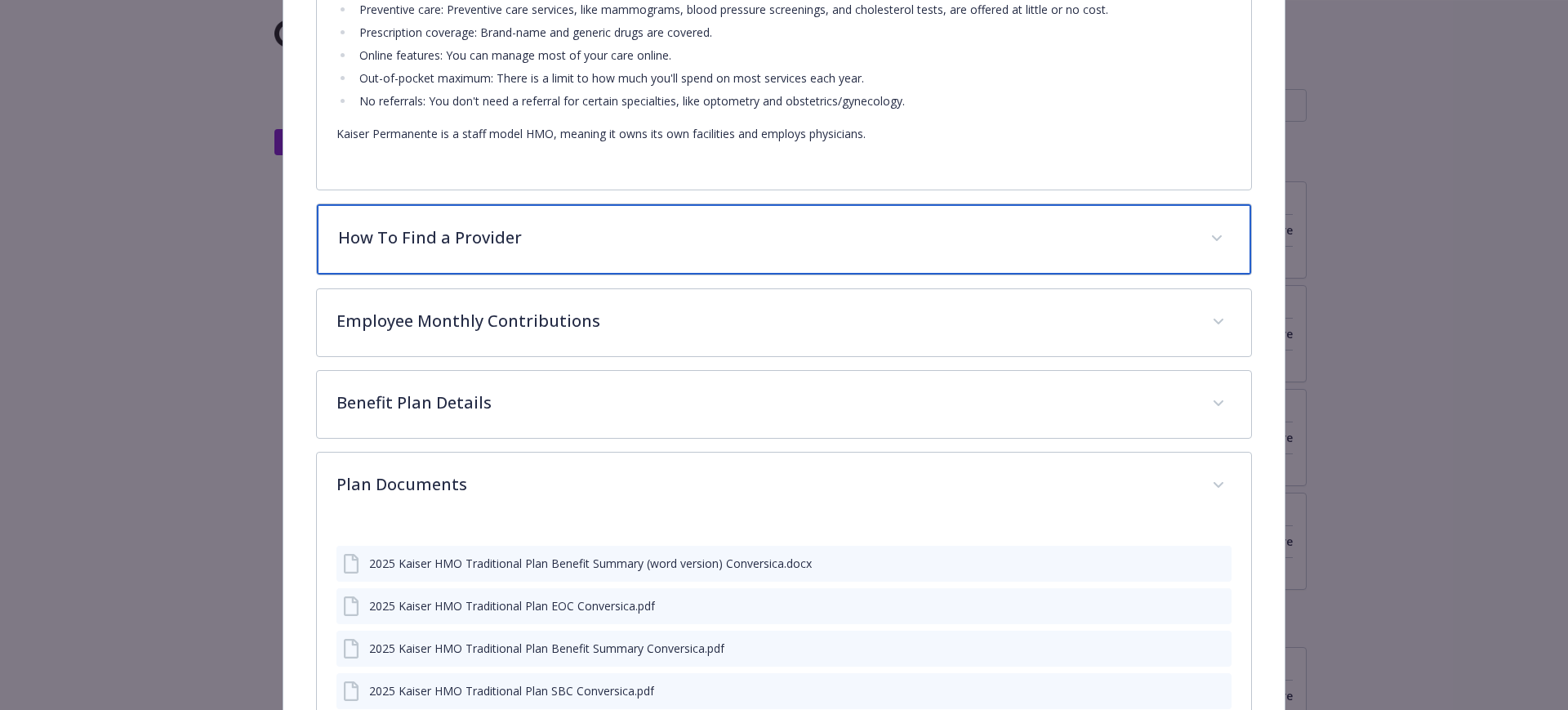 click on "How To Find a Provider" at bounding box center [764, 238] 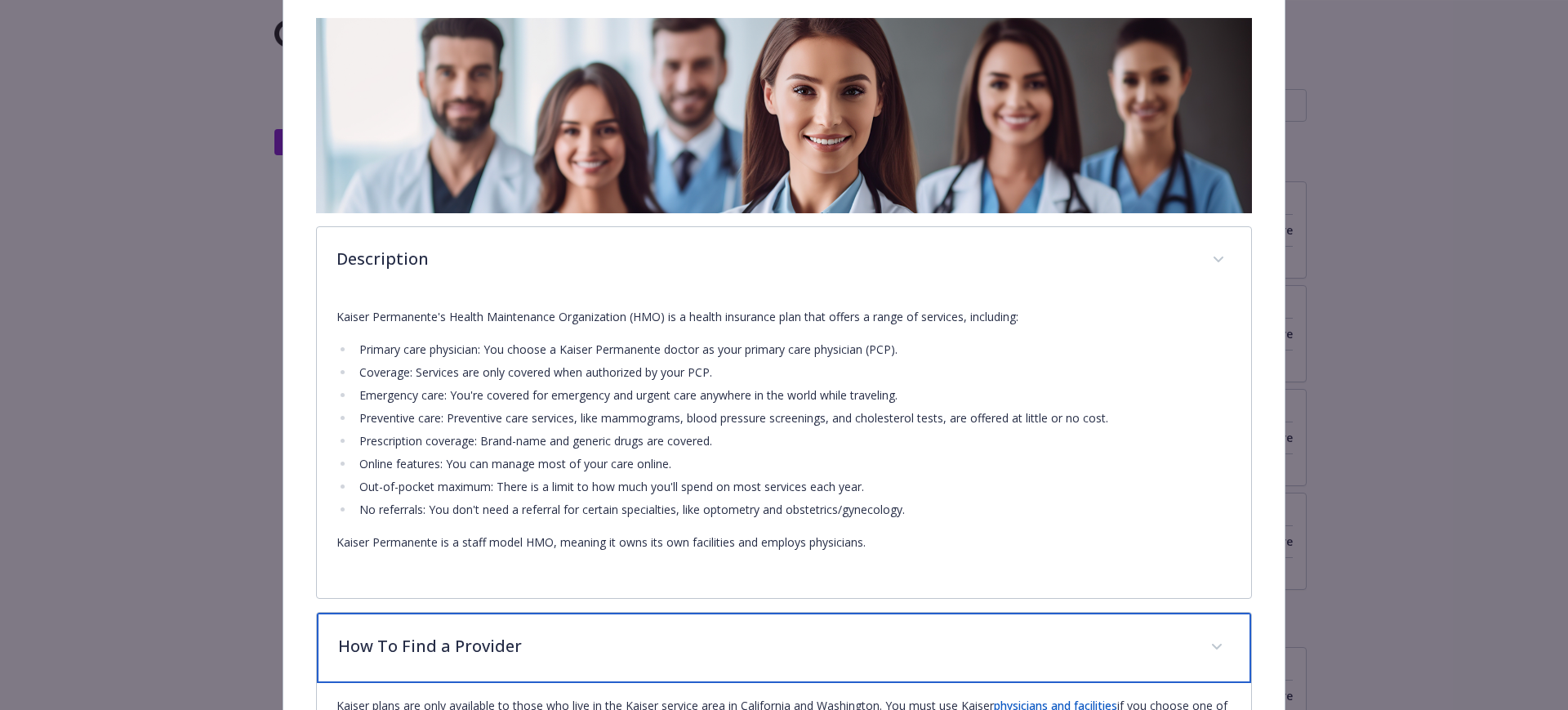 scroll, scrollTop: 0, scrollLeft: 0, axis: both 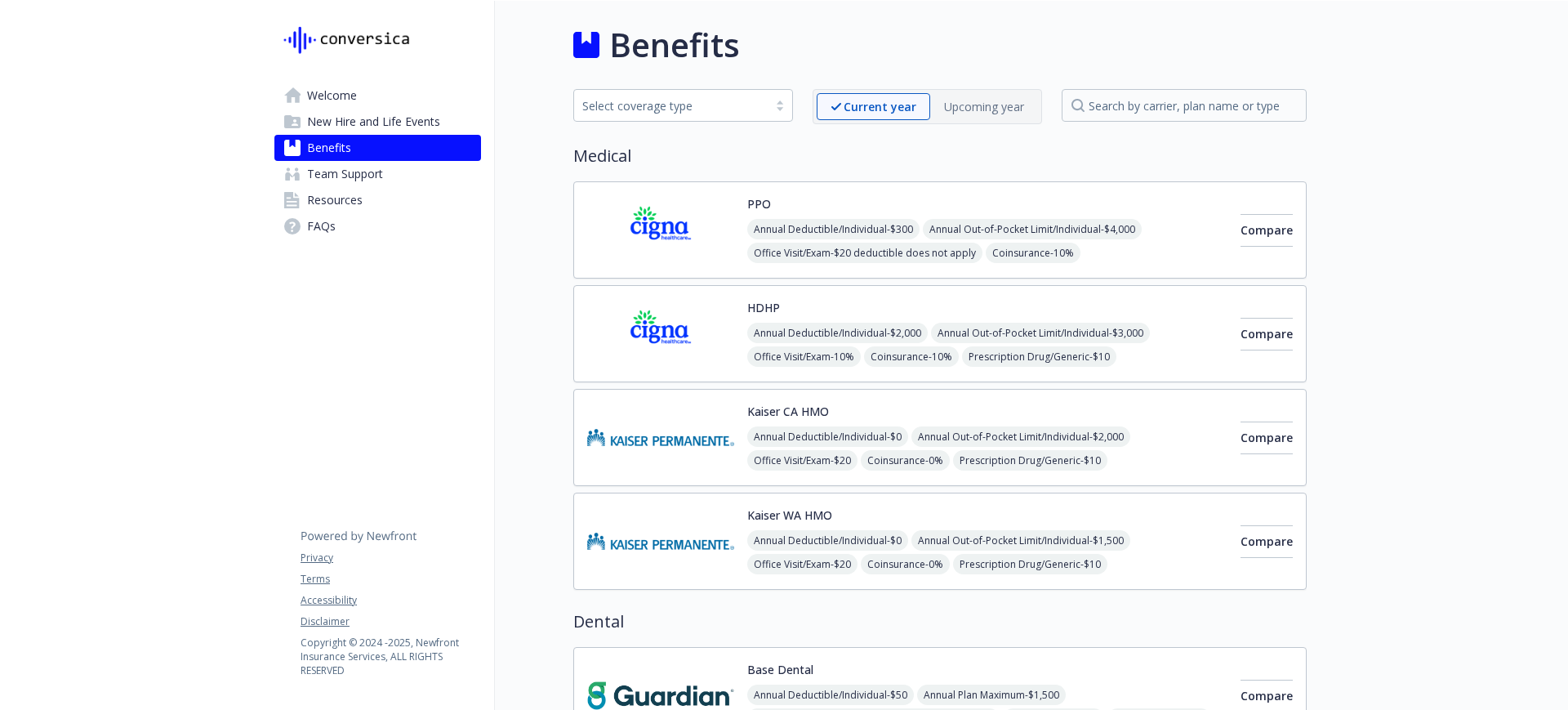 click on "Welcome" at bounding box center (332, 96) 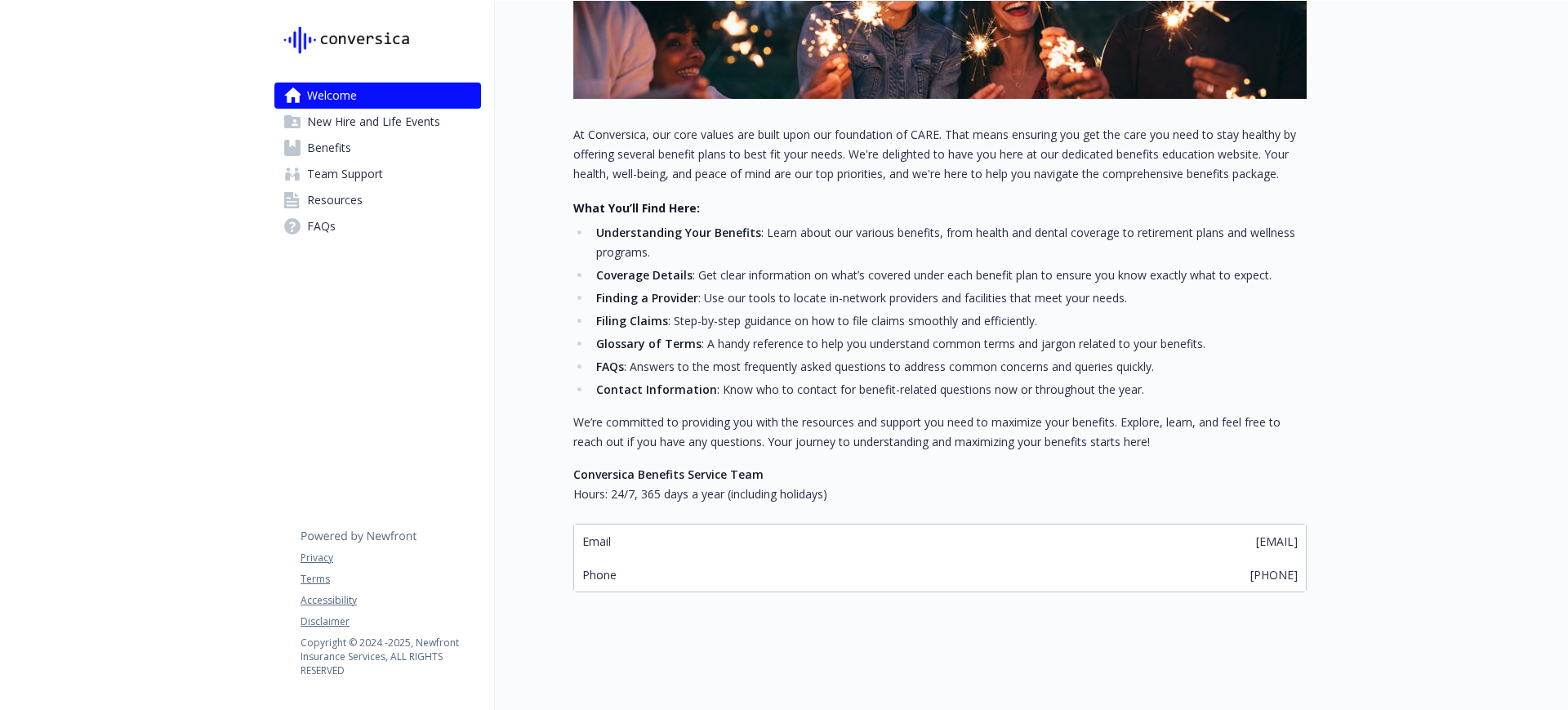scroll, scrollTop: 0, scrollLeft: 0, axis: both 